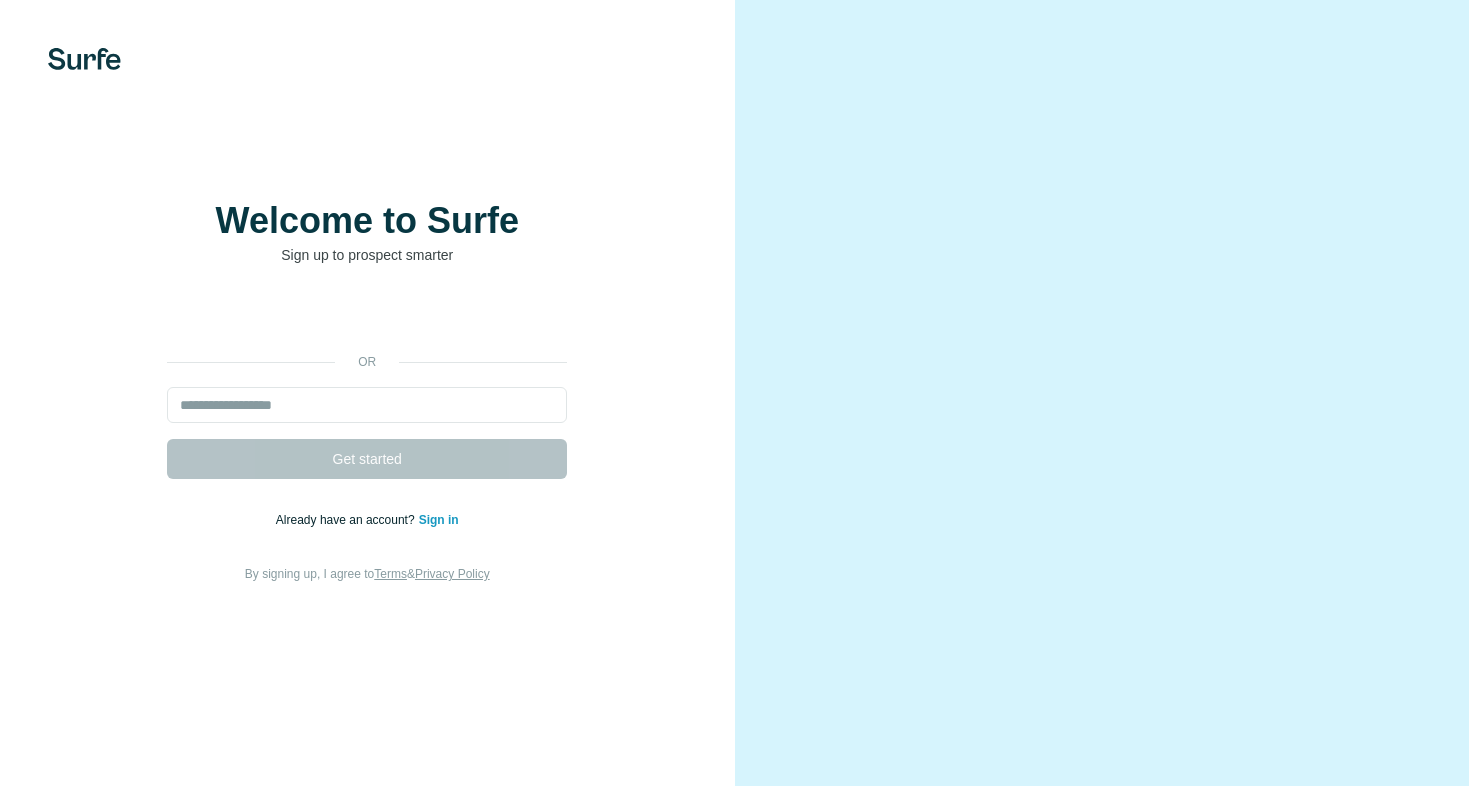 scroll, scrollTop: 0, scrollLeft: 0, axis: both 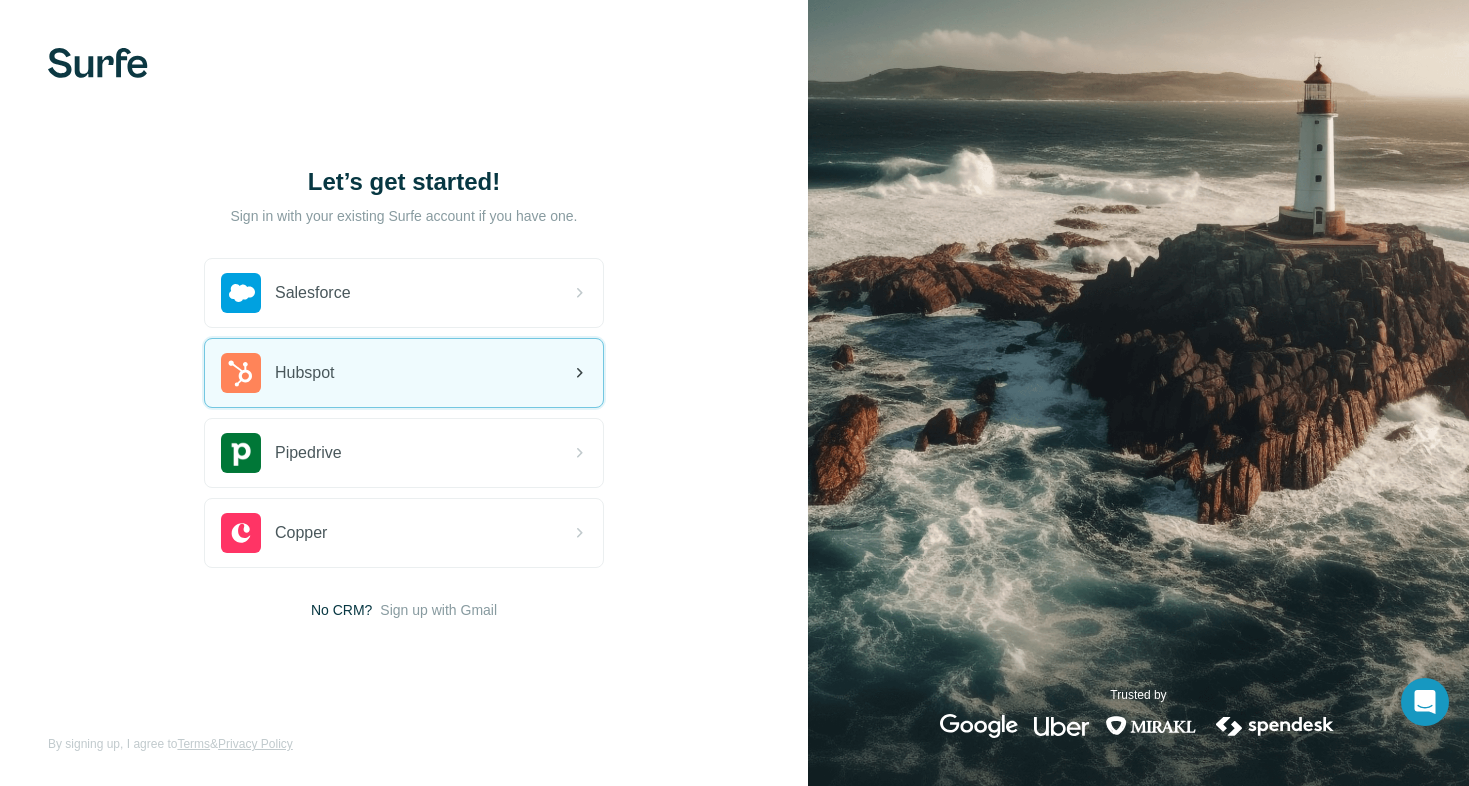 click on "Hubspot" at bounding box center (404, 373) 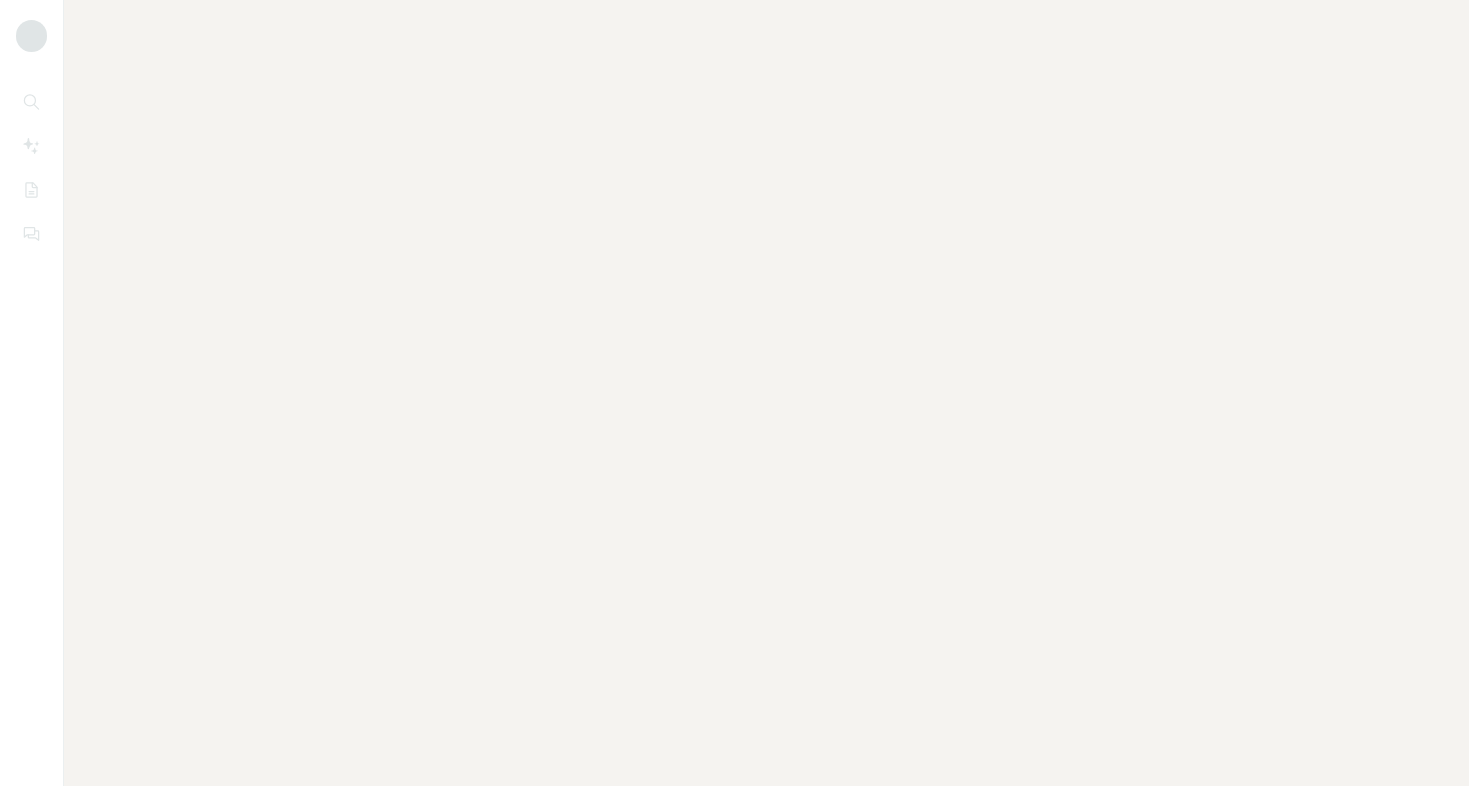 scroll, scrollTop: 0, scrollLeft: 0, axis: both 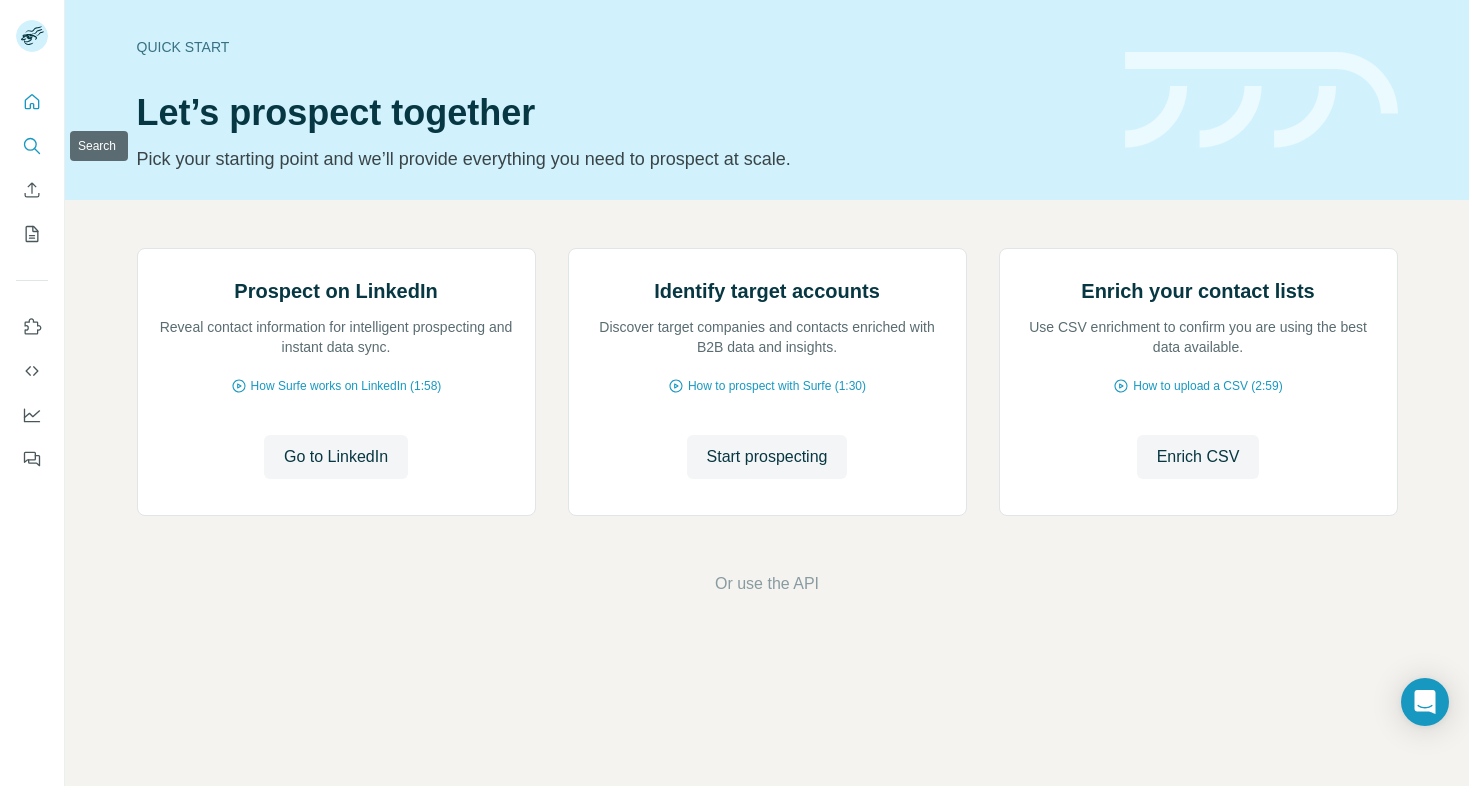 click 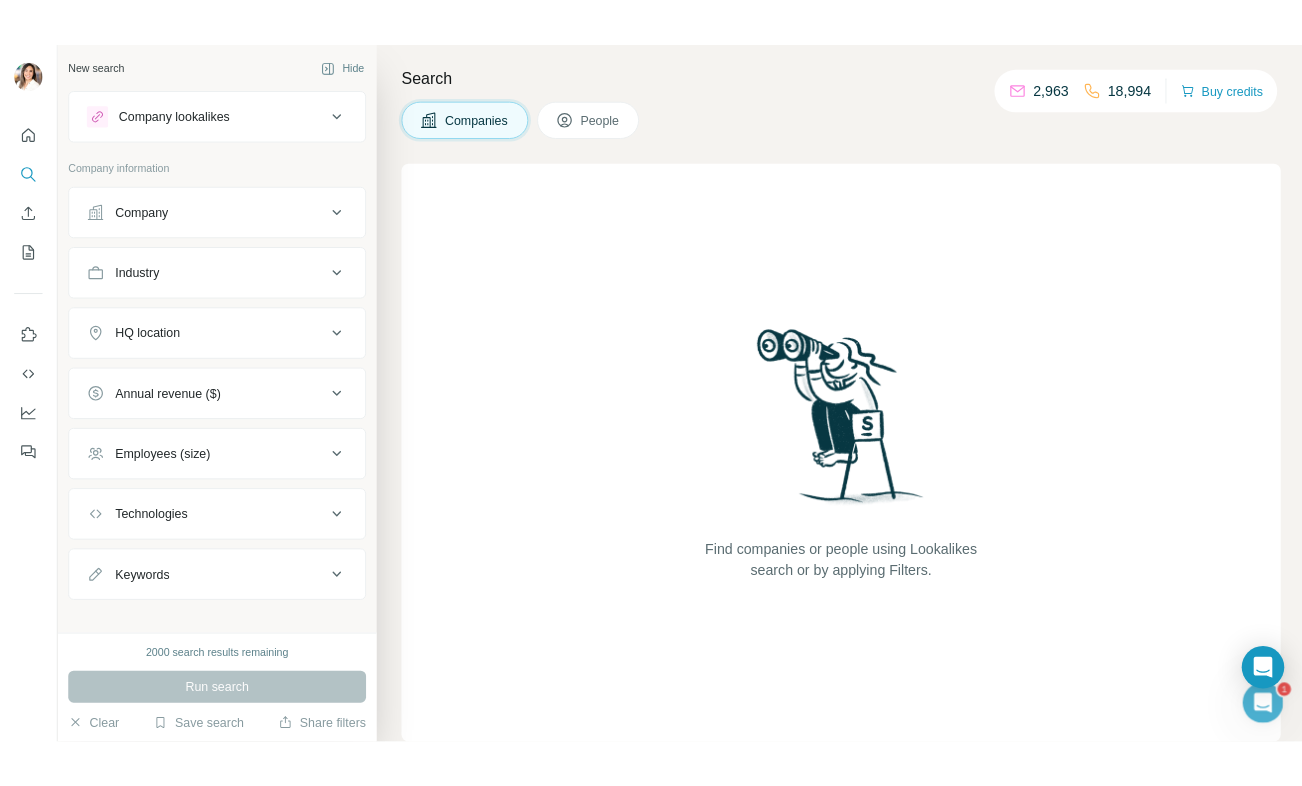 scroll, scrollTop: 0, scrollLeft: 0, axis: both 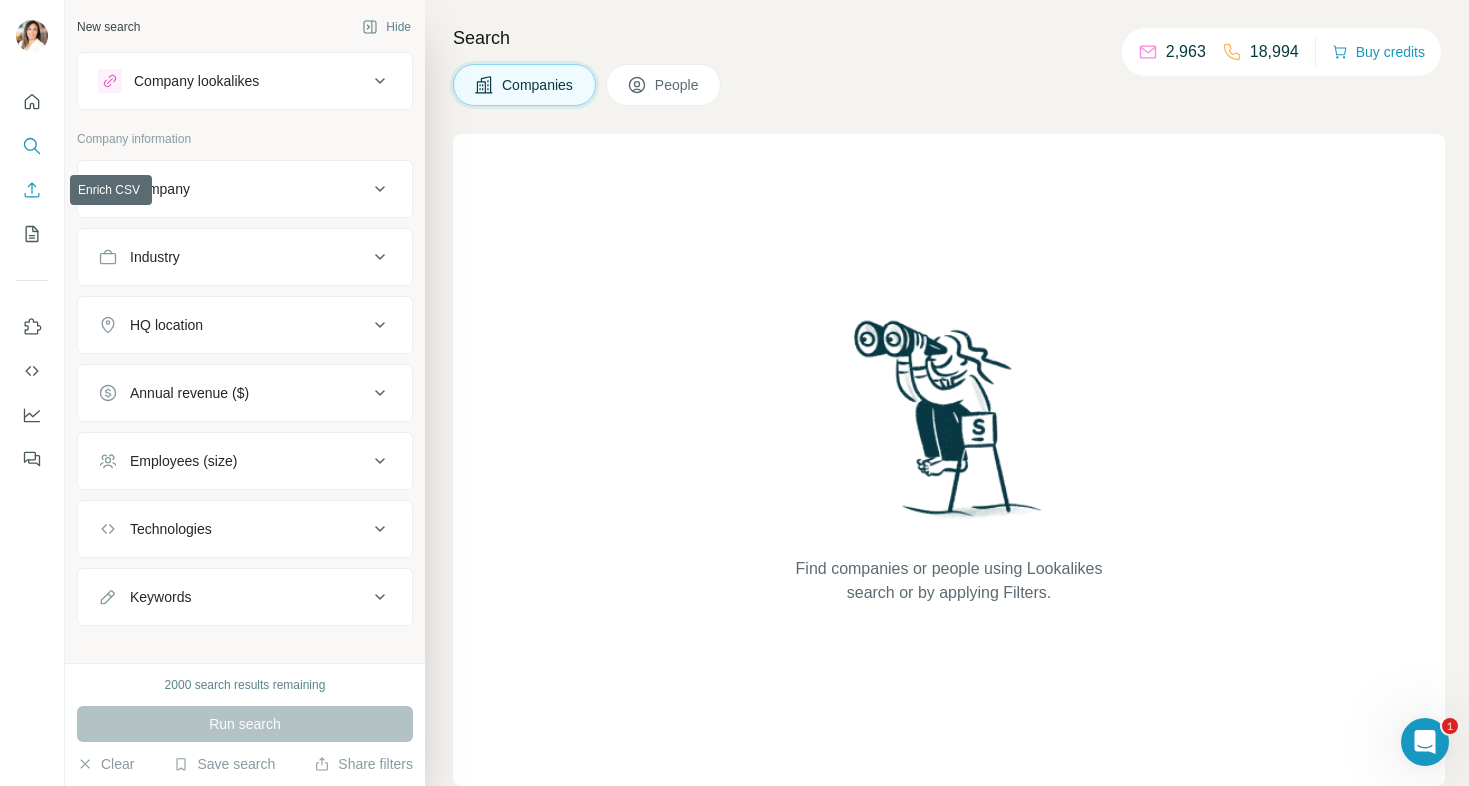 click 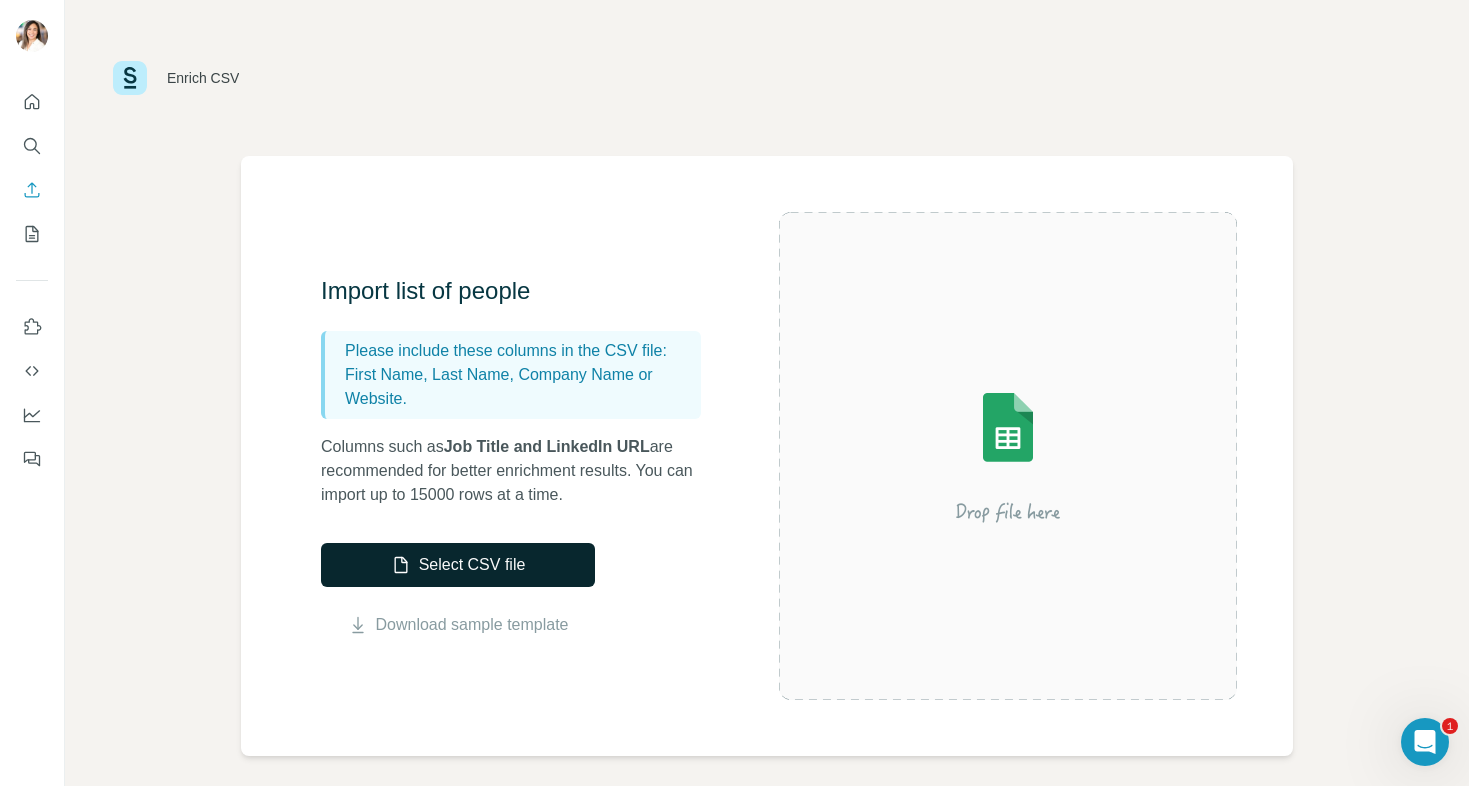 click on "Select CSV file" at bounding box center (458, 565) 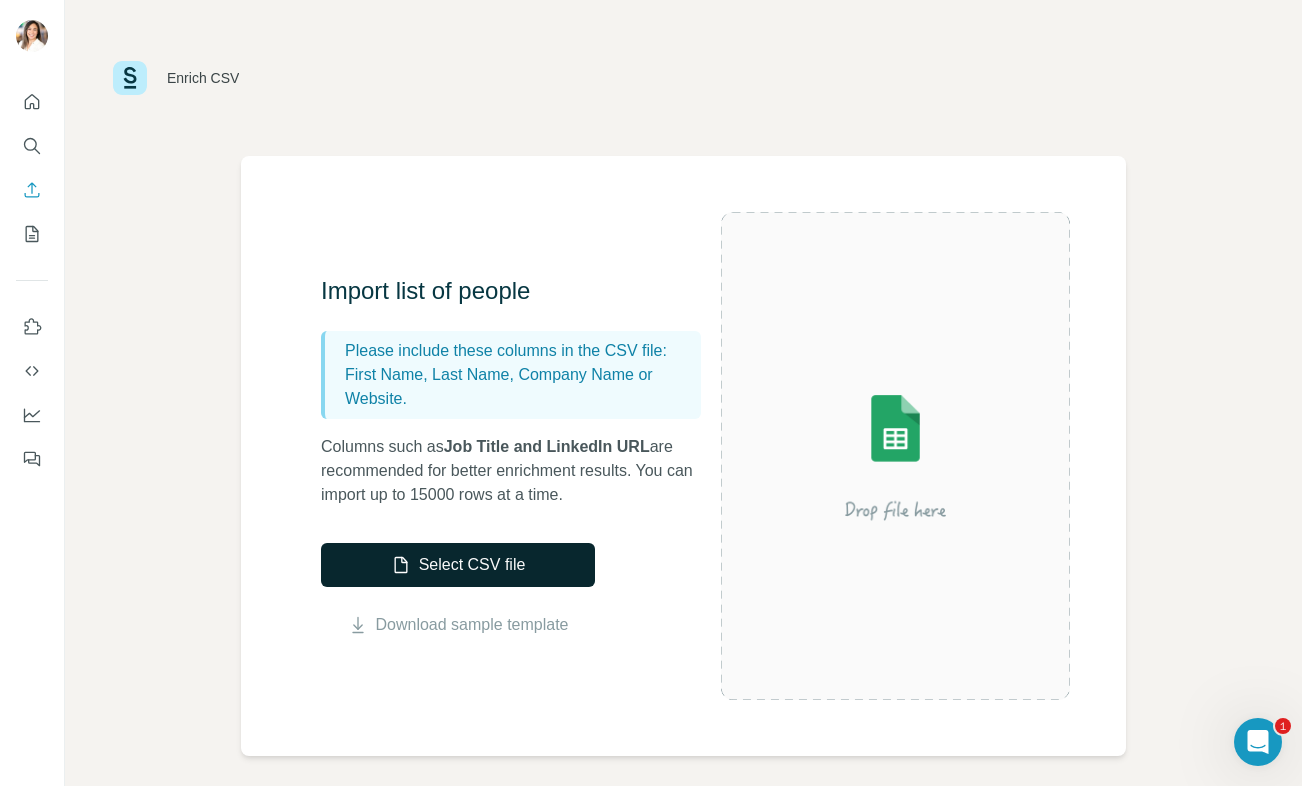 click on "Select CSV file" at bounding box center (458, 565) 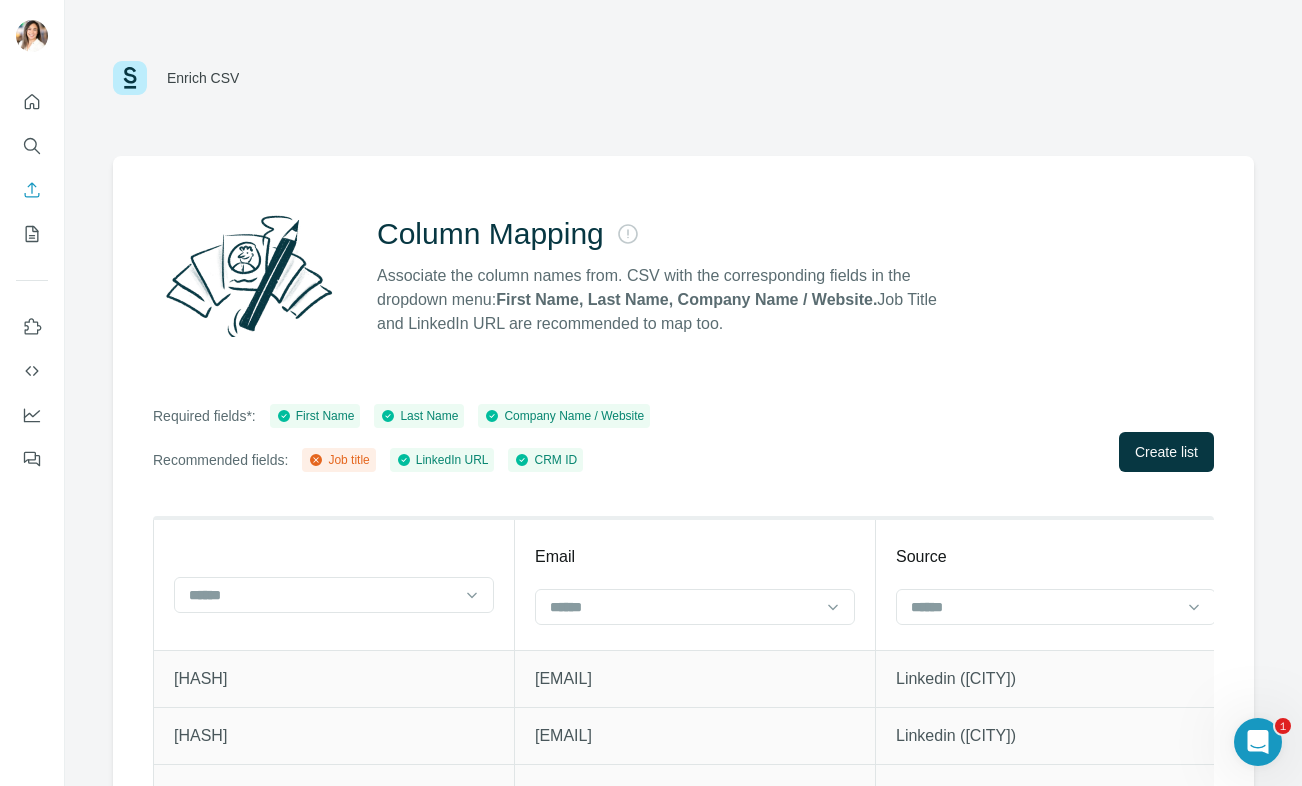 scroll, scrollTop: 71, scrollLeft: 0, axis: vertical 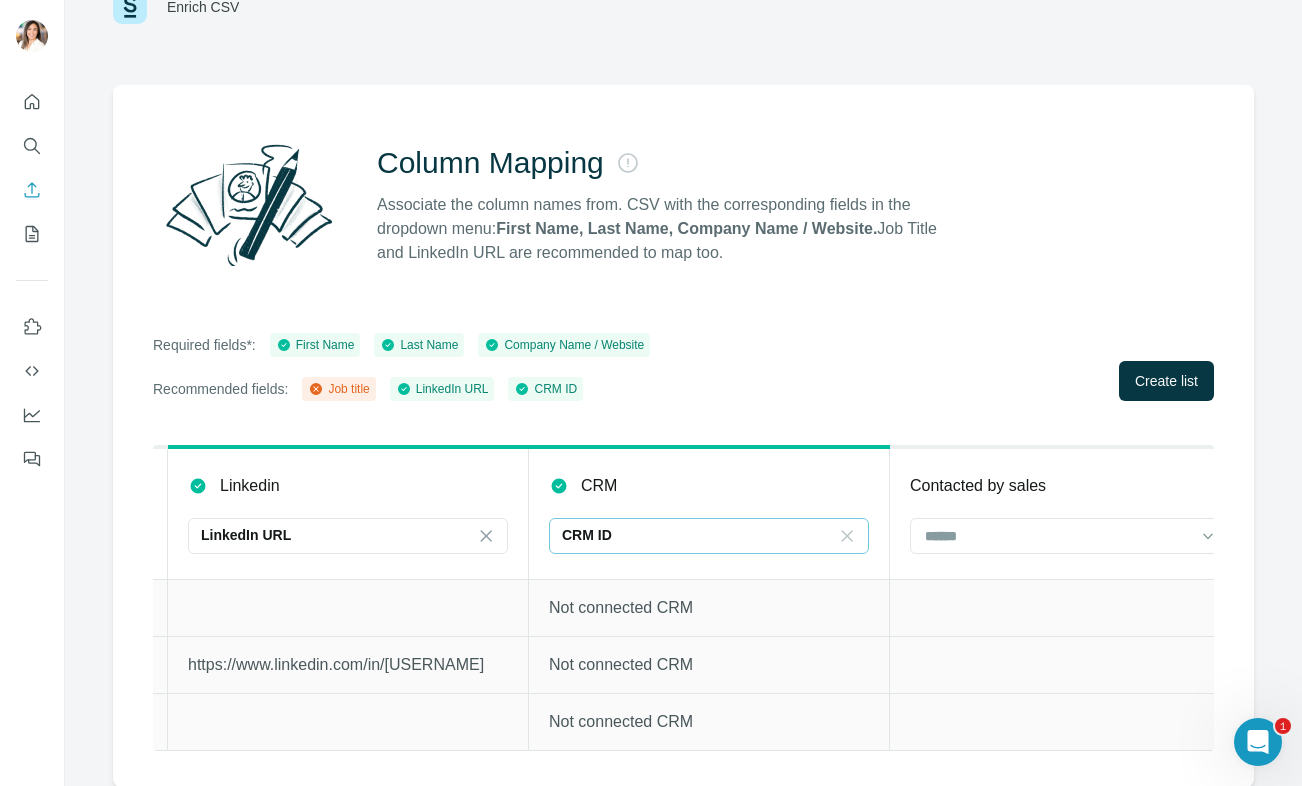 click 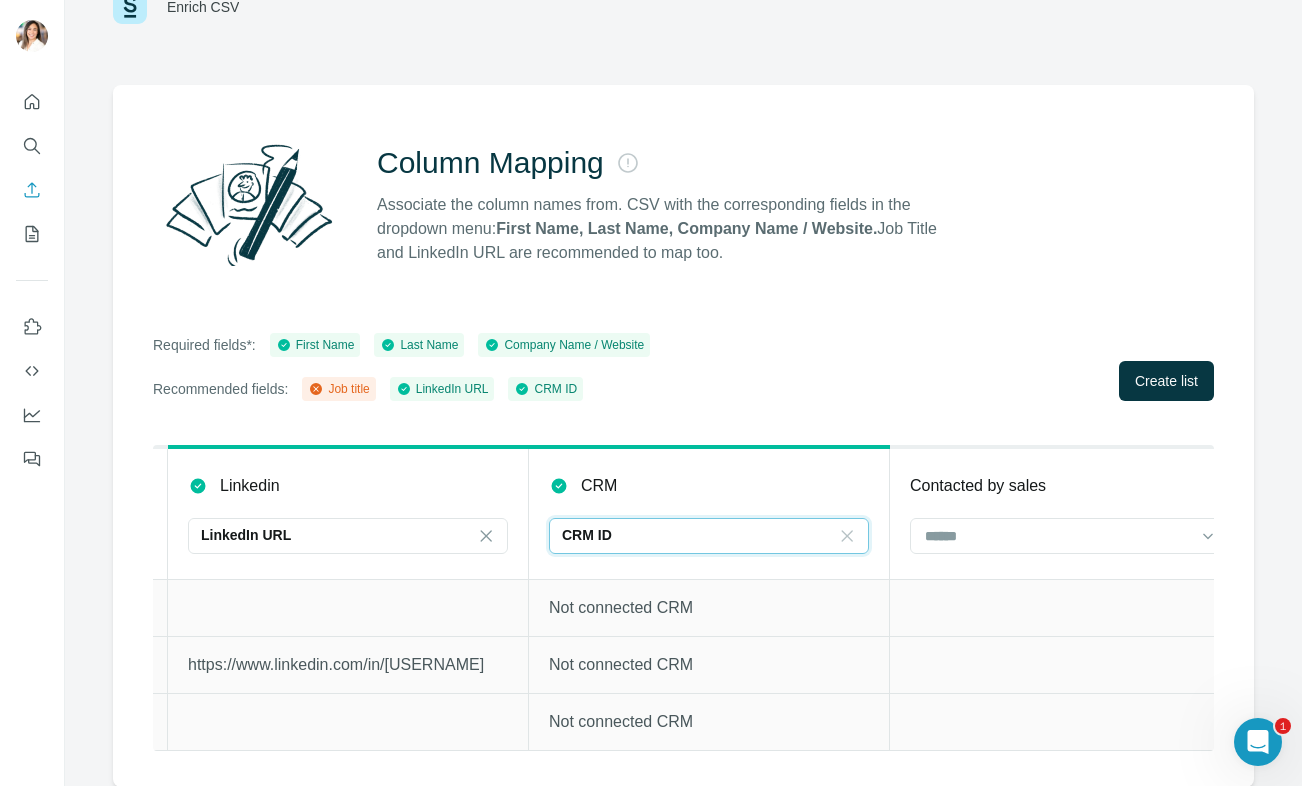 scroll, scrollTop: 0, scrollLeft: 0, axis: both 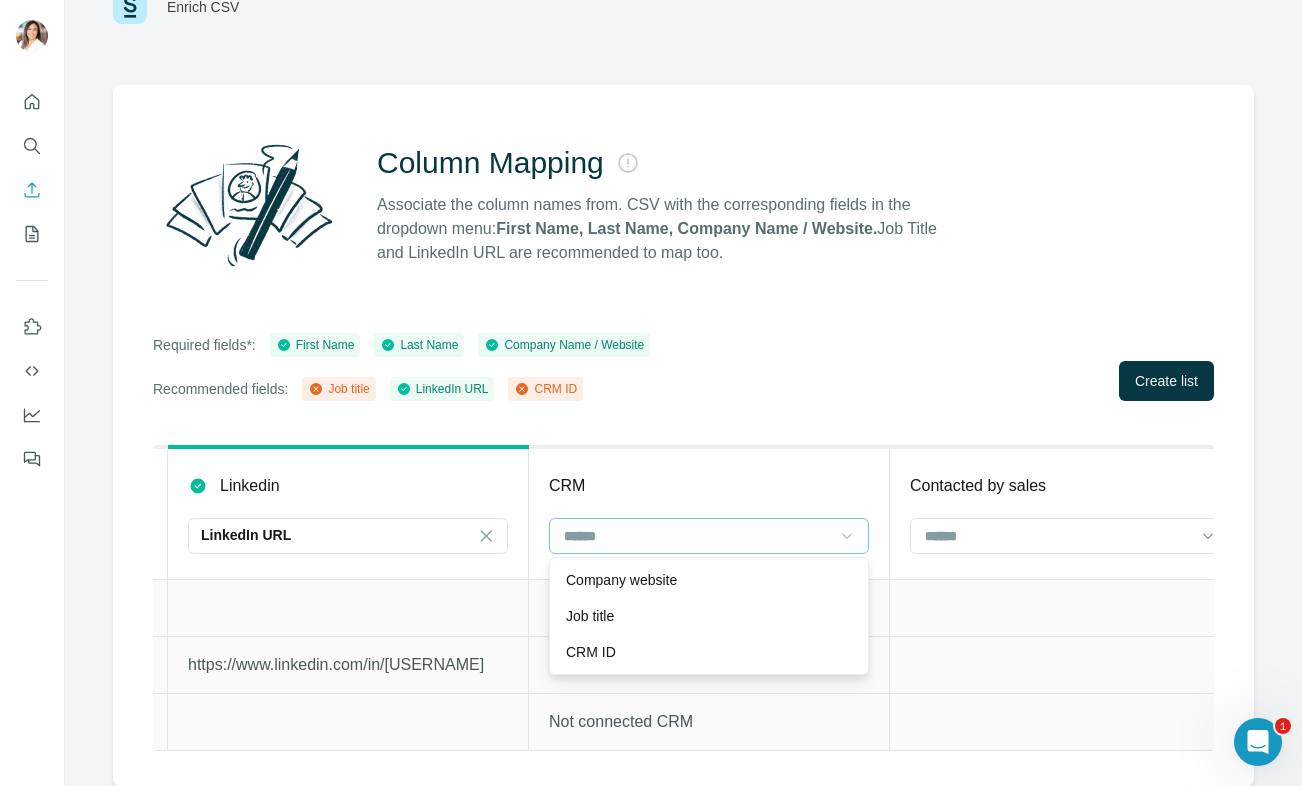click on "Required fields*: First Name Last Name Company Name / Website Recommended fields: Job title LinkedIn URL CRM ID Create list" at bounding box center (683, 367) 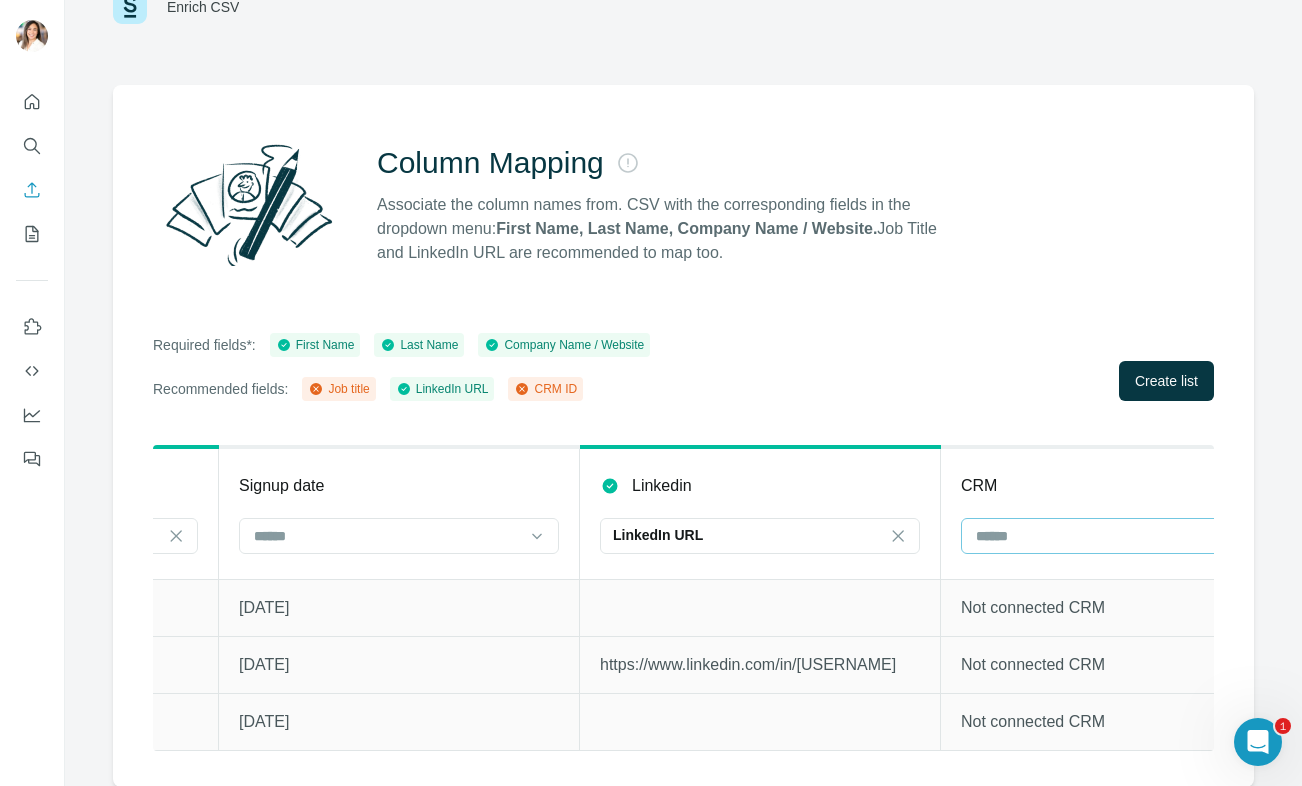 scroll, scrollTop: 0, scrollLeft: 1736, axis: horizontal 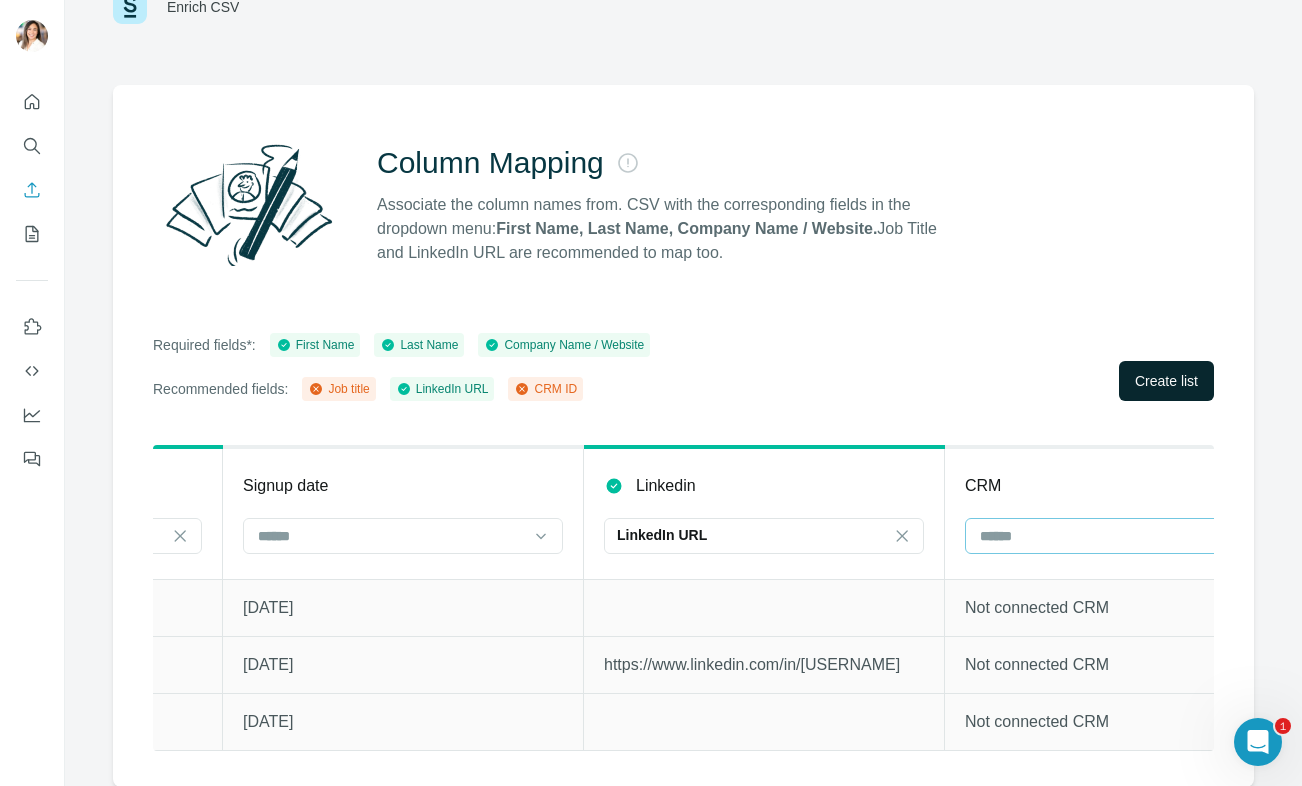 click on "Create list" at bounding box center (1166, 381) 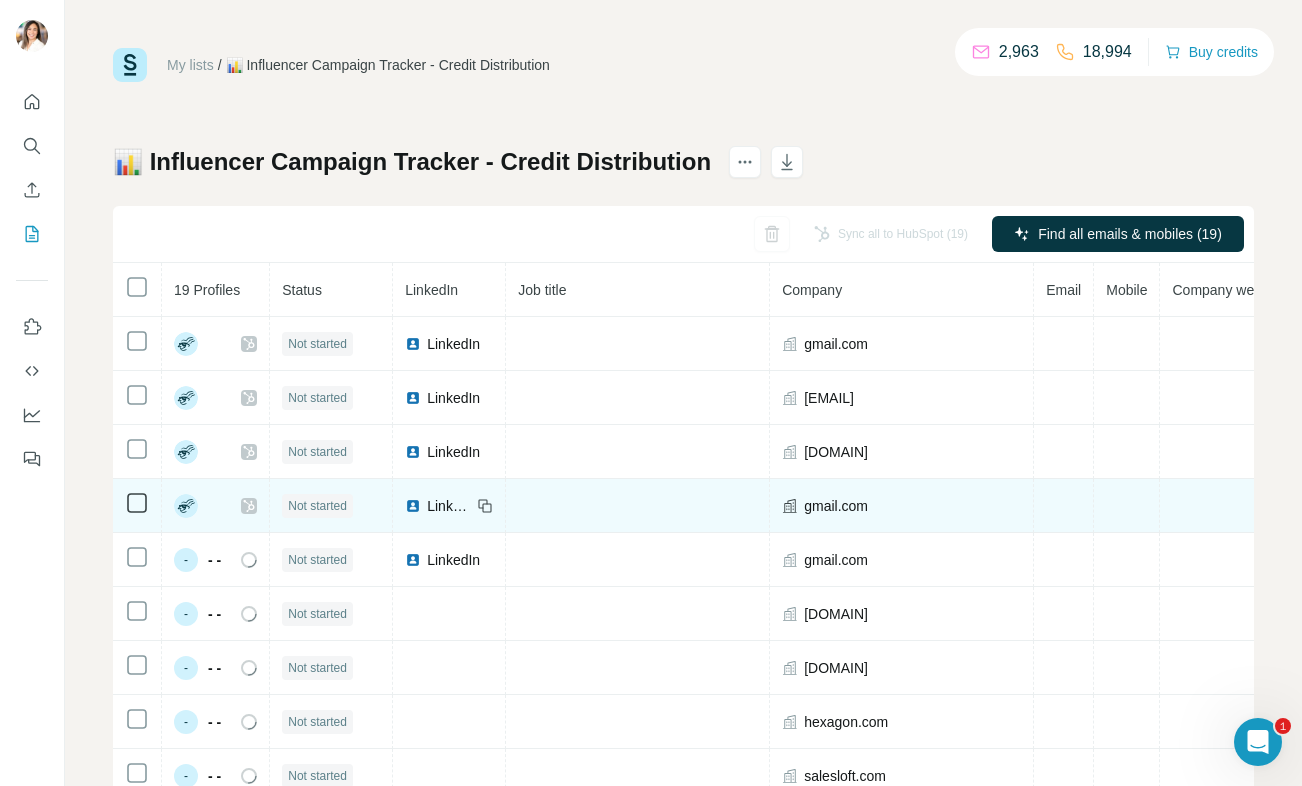 scroll, scrollTop: 66, scrollLeft: 0, axis: vertical 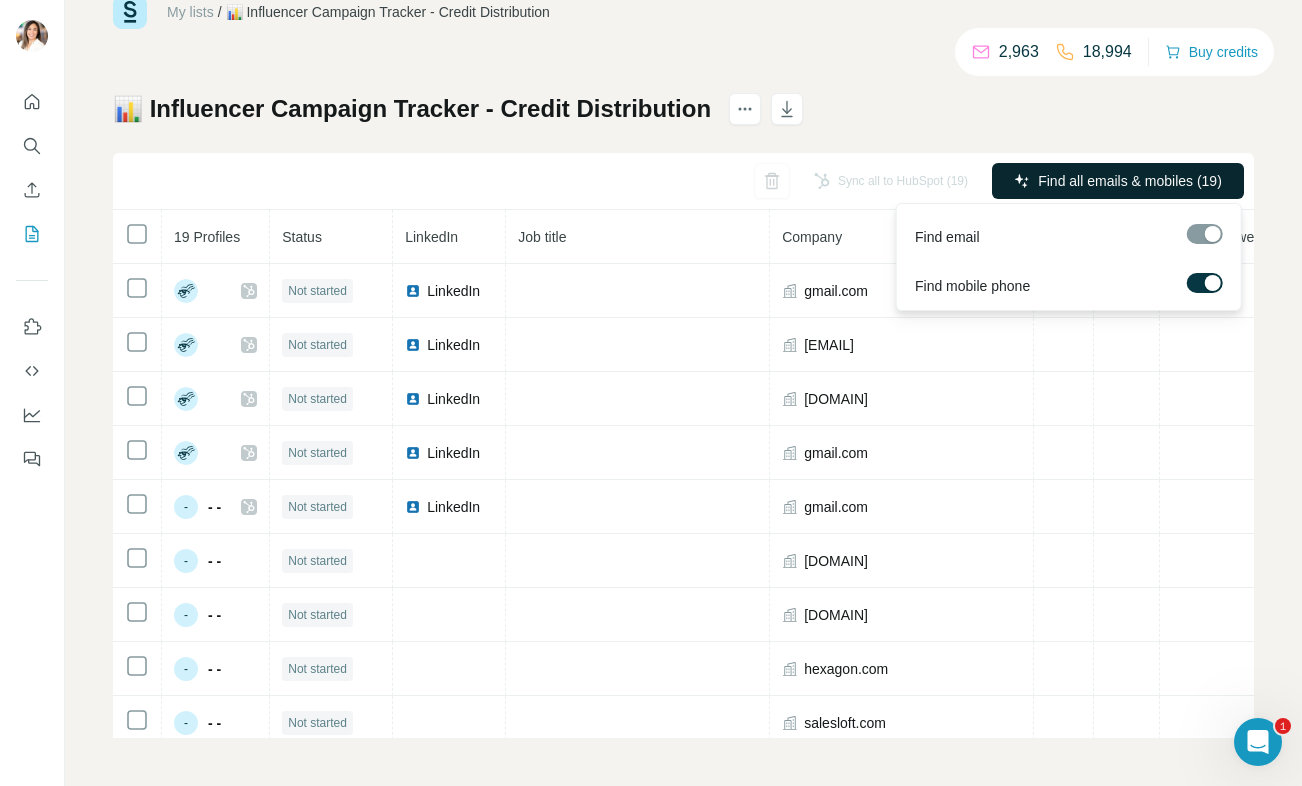 click on "Find all emails & mobiles (19)" at bounding box center (1130, 181) 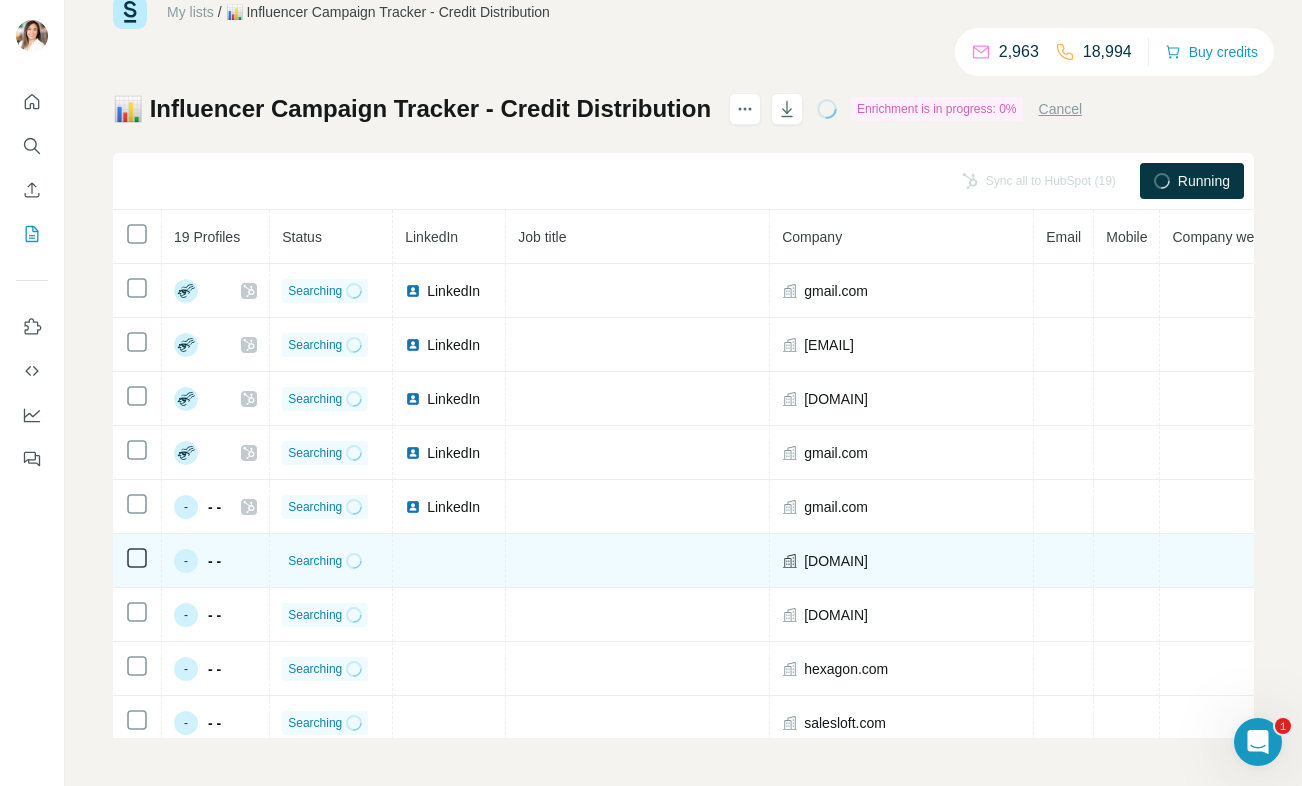 scroll, scrollTop: 52, scrollLeft: 0, axis: vertical 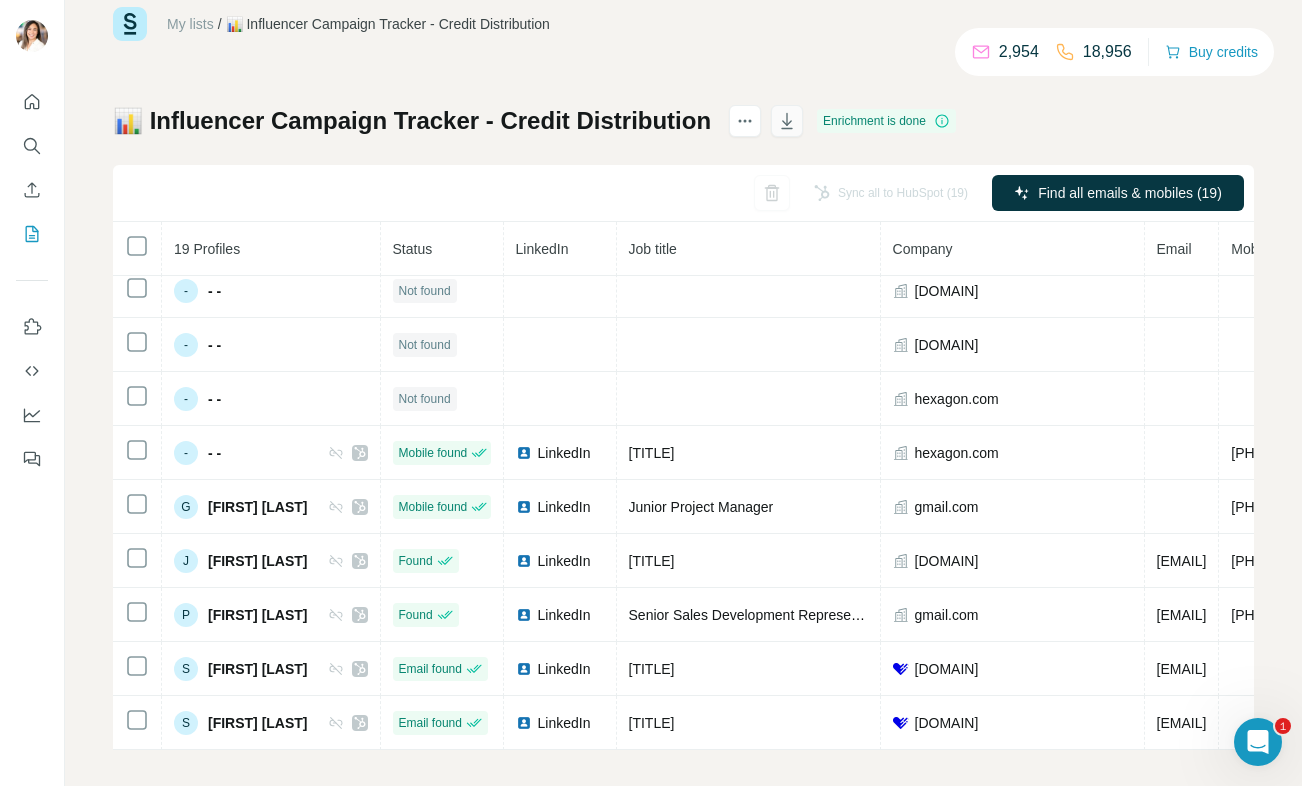 click 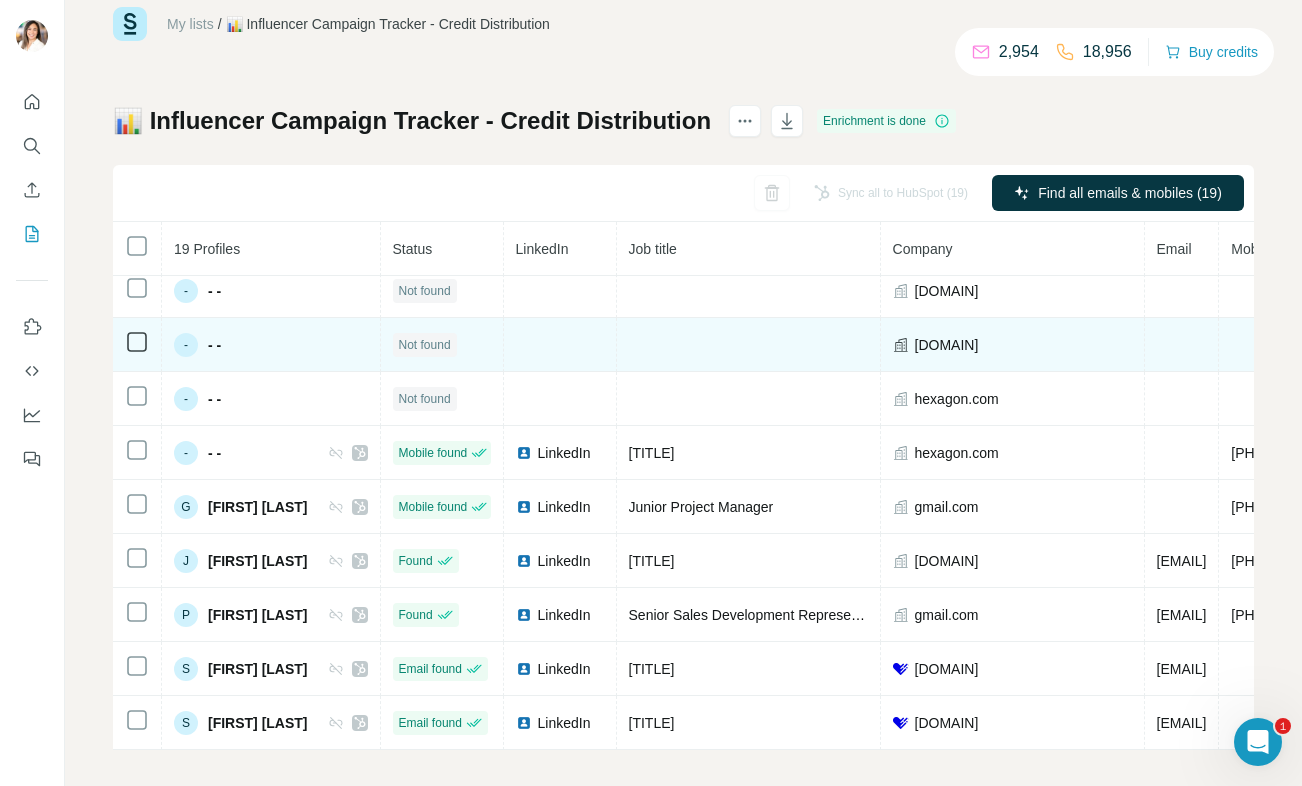 type 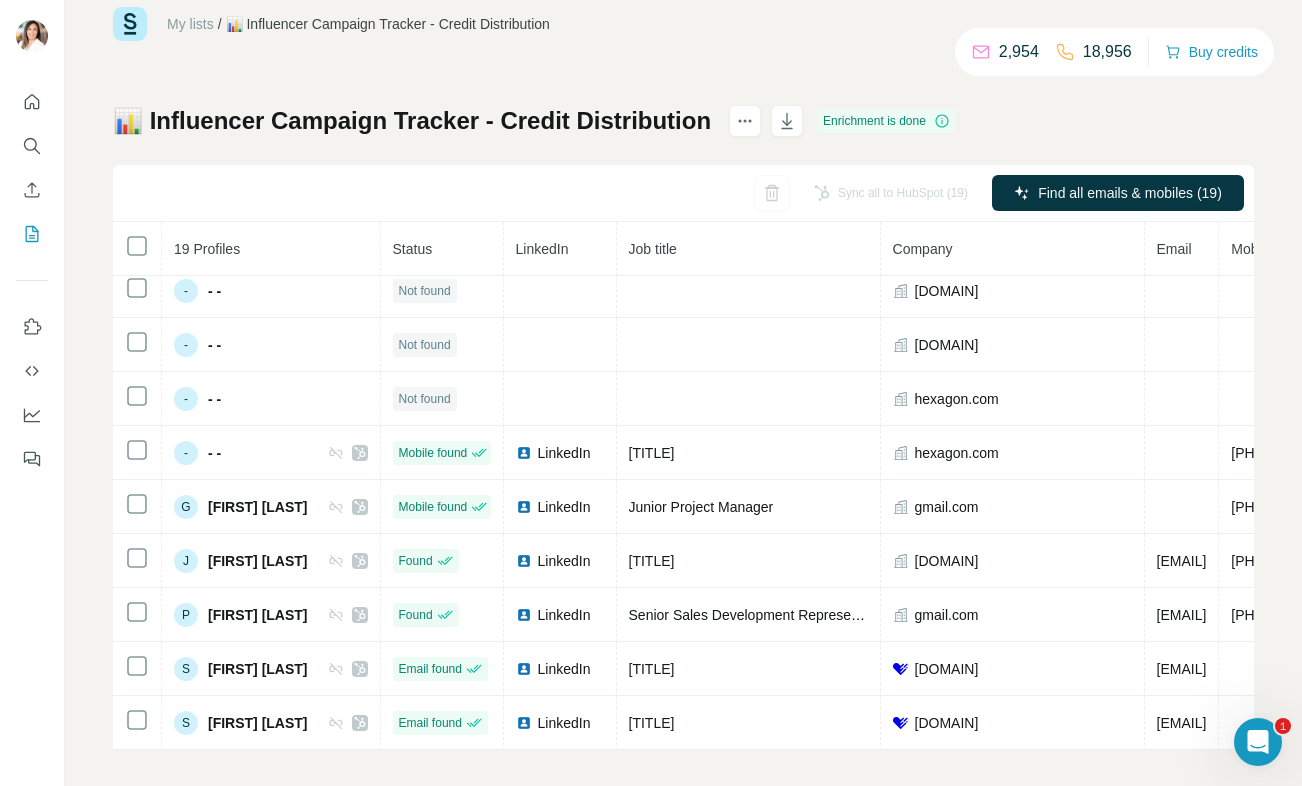 click at bounding box center [787, 121] 